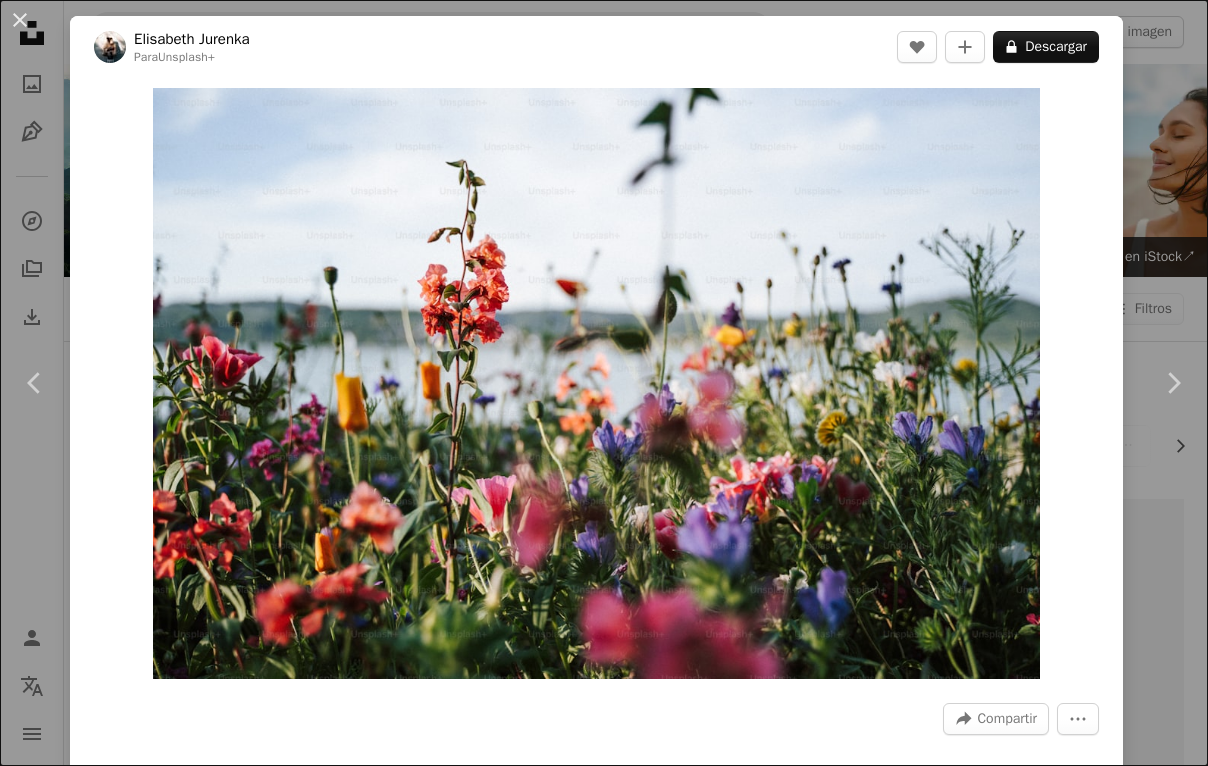 scroll, scrollTop: 45243, scrollLeft: 0, axis: vertical 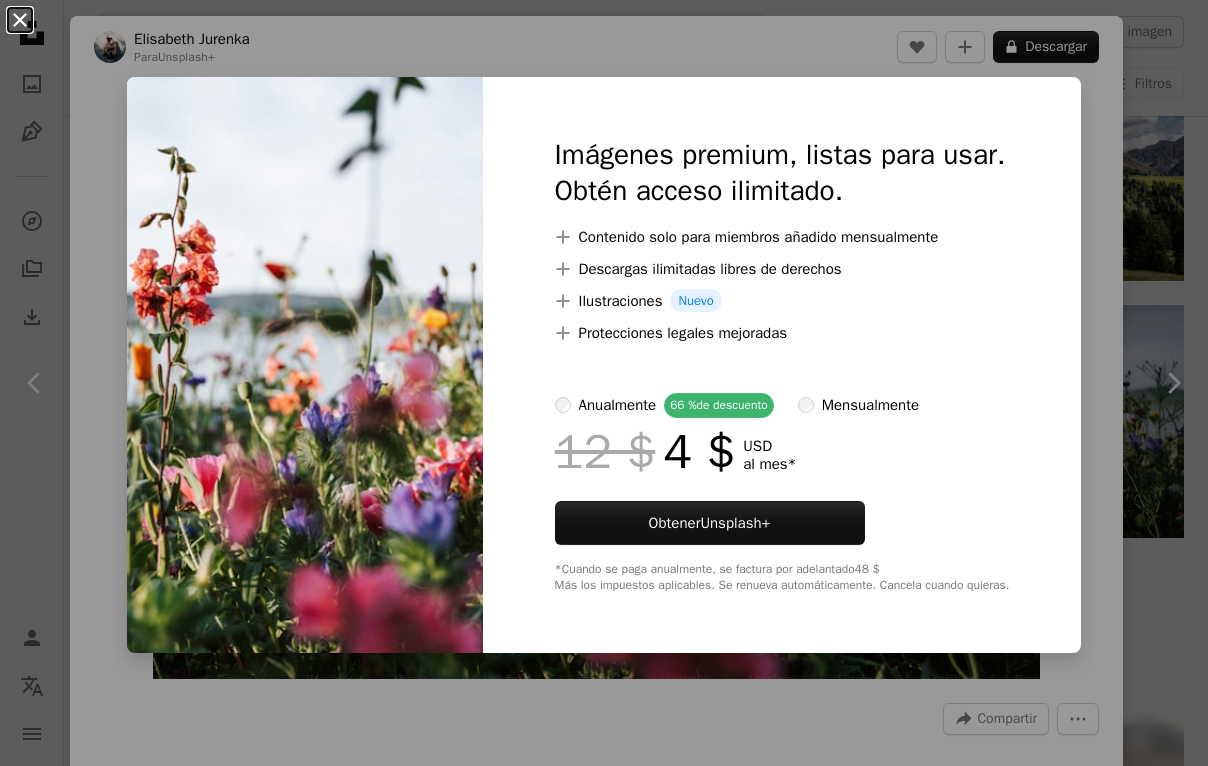 click on "An X shape" at bounding box center [20, 20] 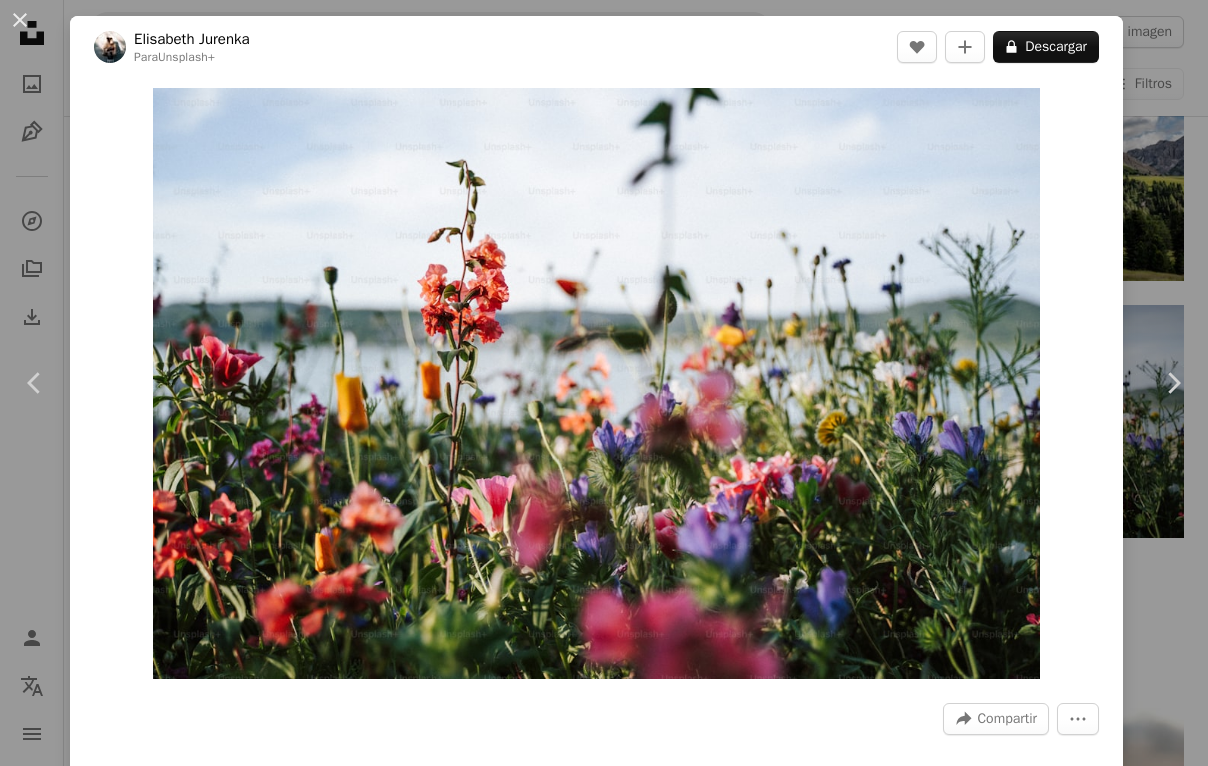 click on "An X shape" at bounding box center [20, 20] 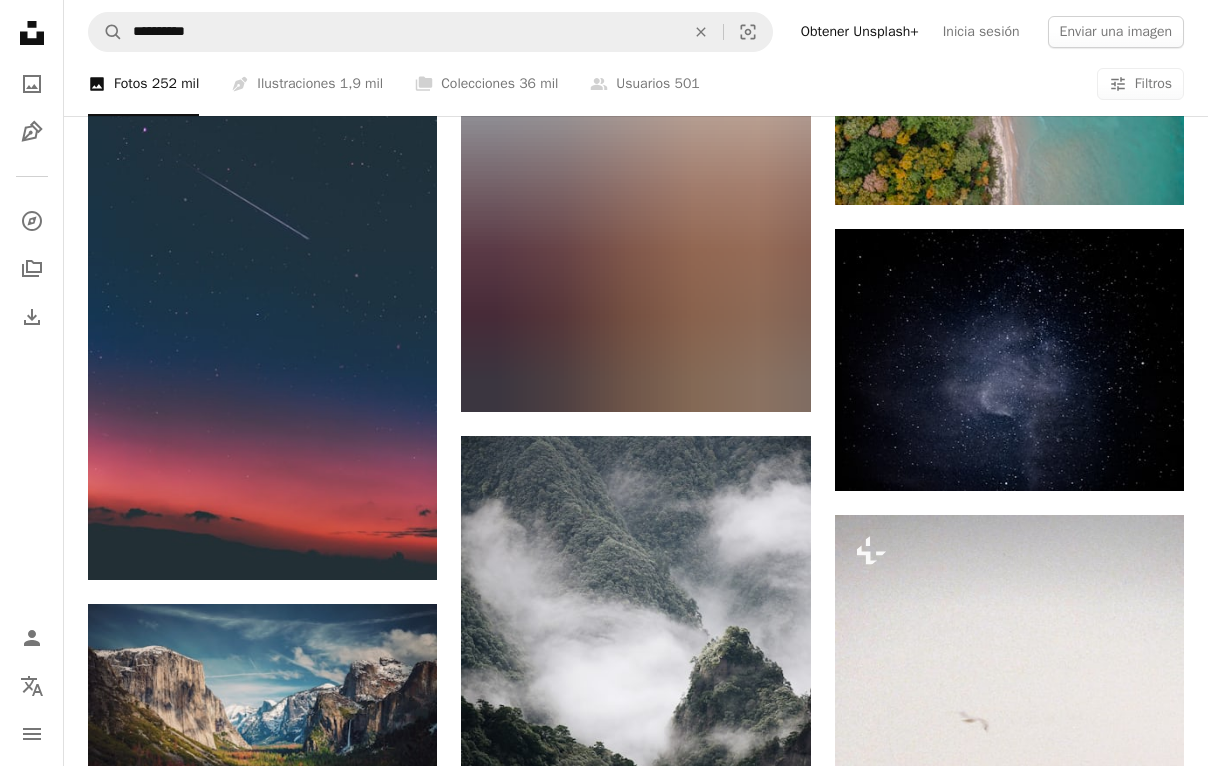scroll, scrollTop: 50180, scrollLeft: 0, axis: vertical 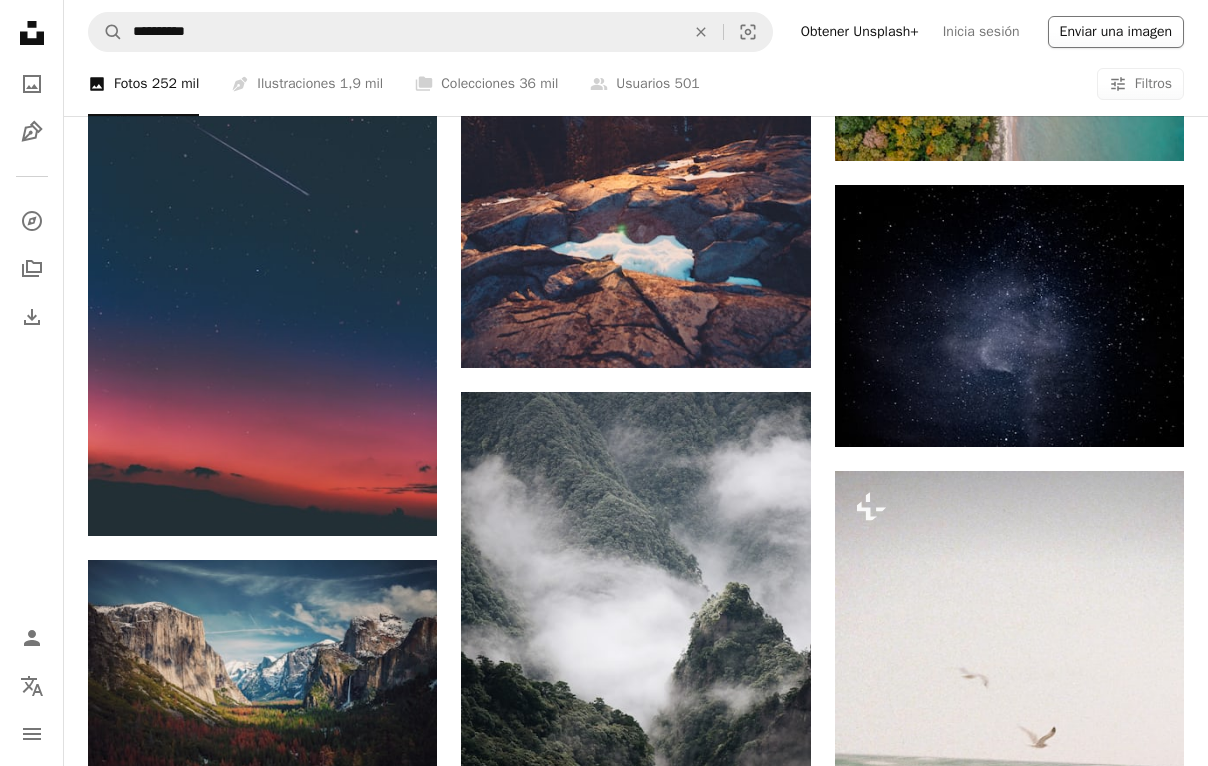 click on "Enviar una imagen" at bounding box center (1116, 32) 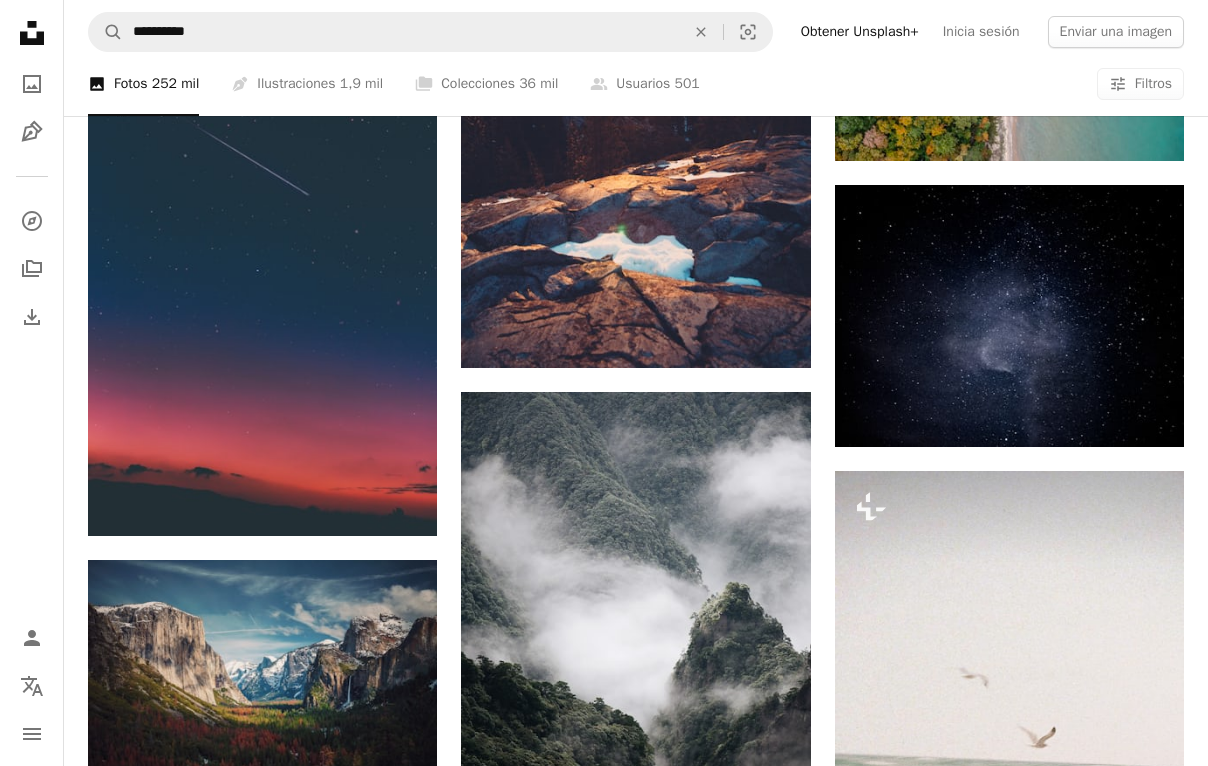 type on "**********" 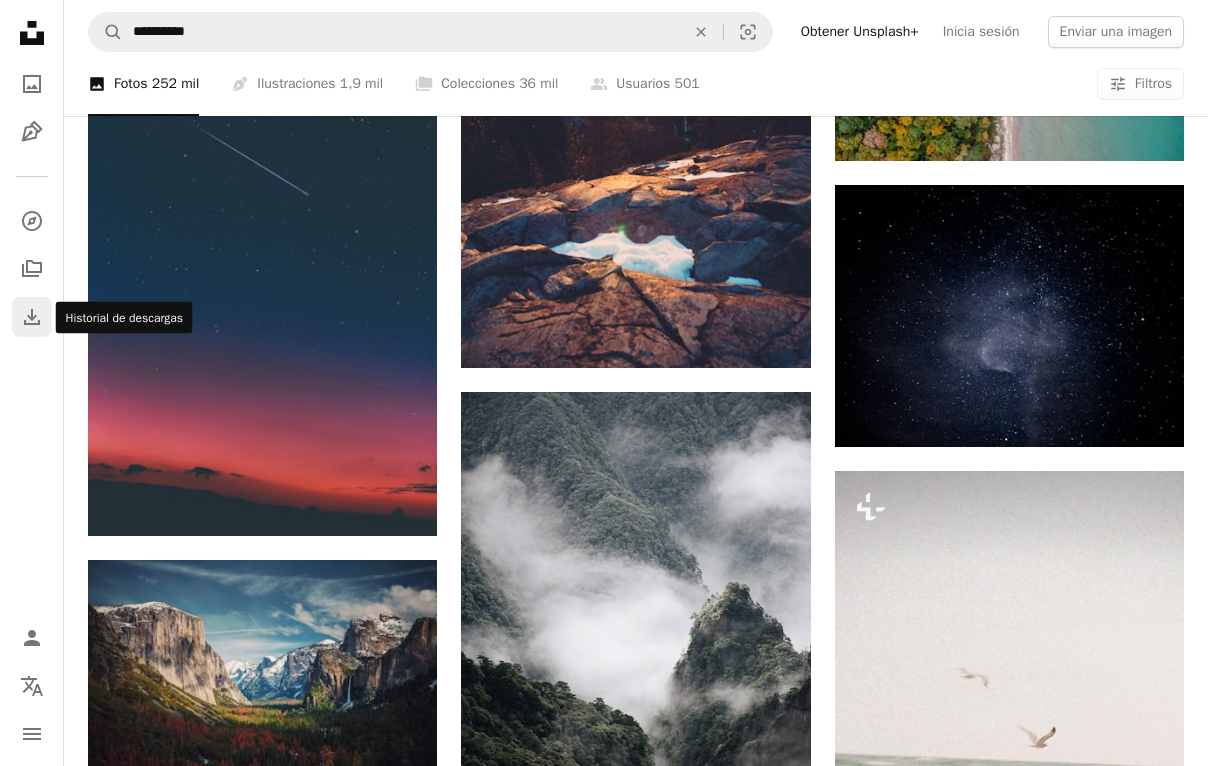 click on "Download" 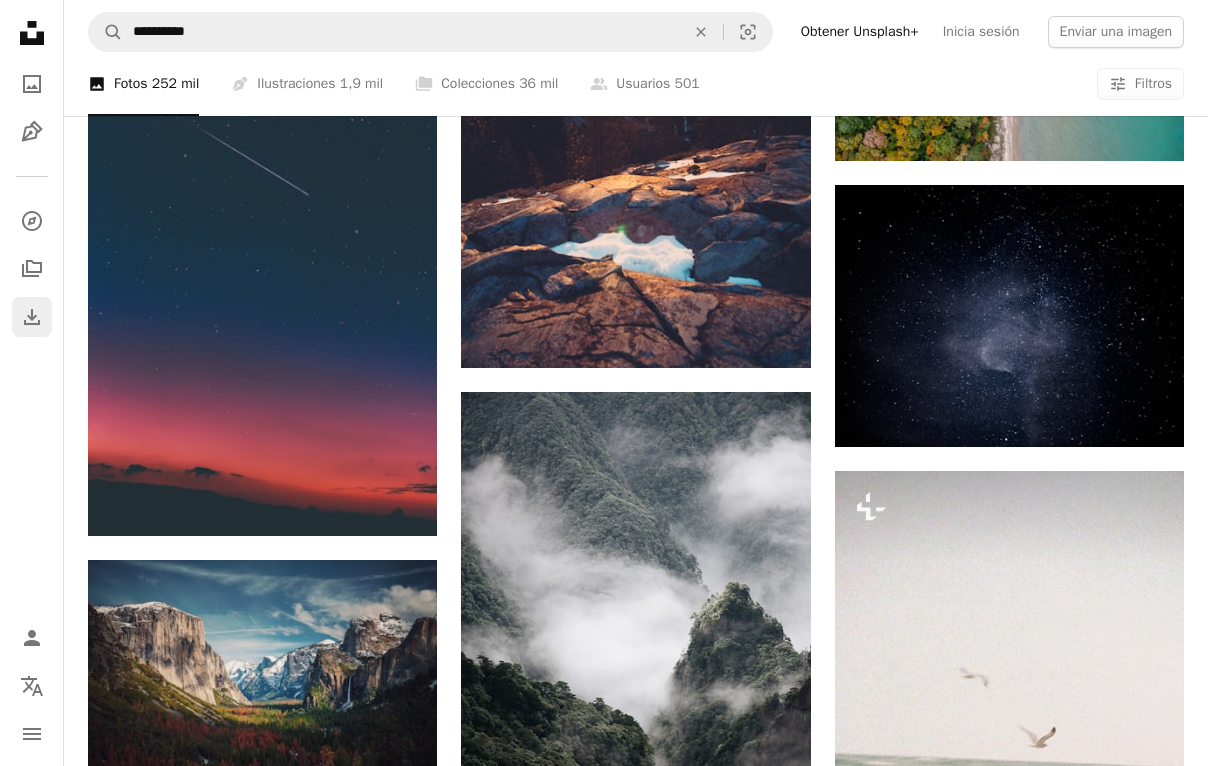scroll, scrollTop: 0, scrollLeft: 0, axis: both 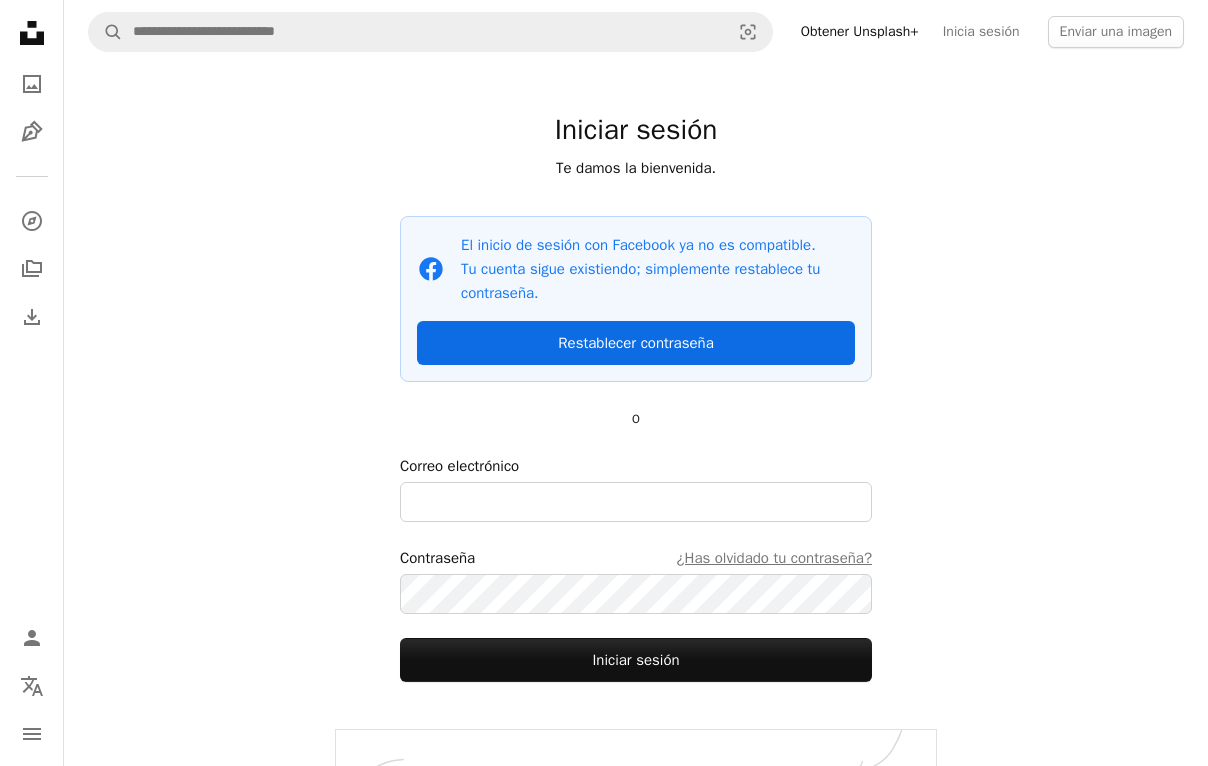click on "Restablecer contraseña" at bounding box center (636, 343) 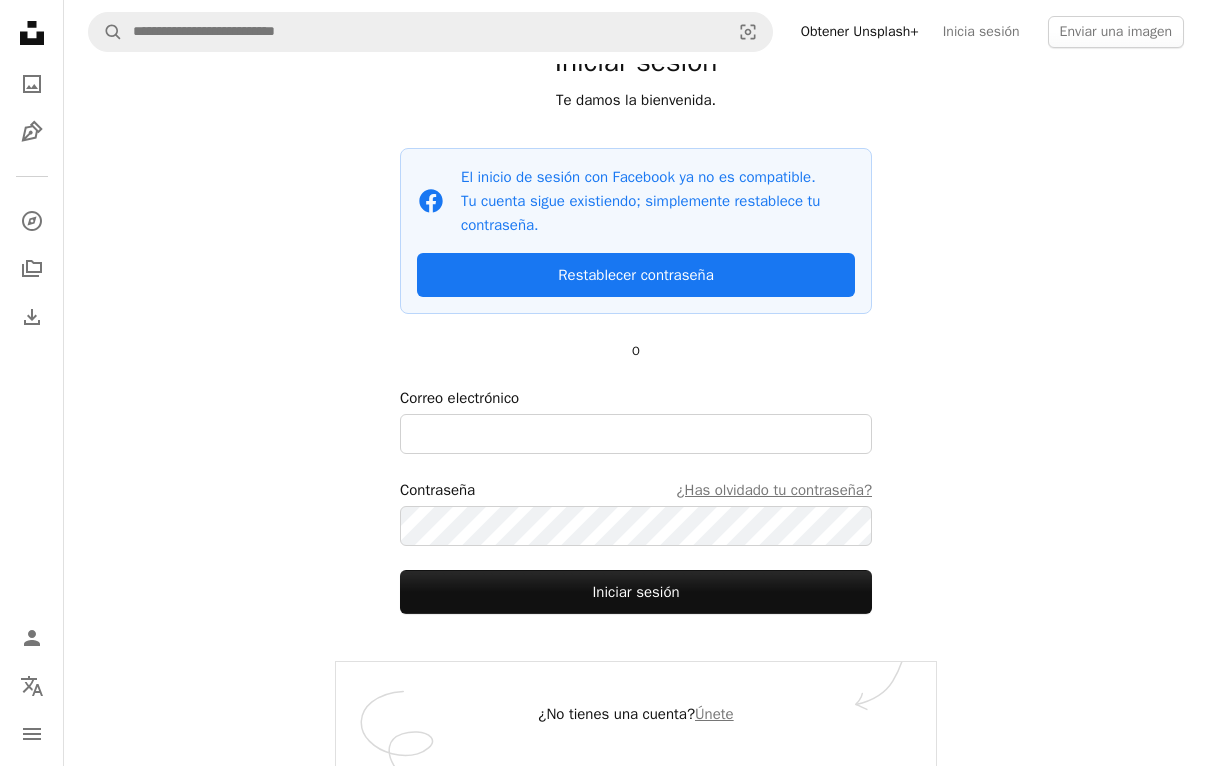 scroll, scrollTop: 67, scrollLeft: 0, axis: vertical 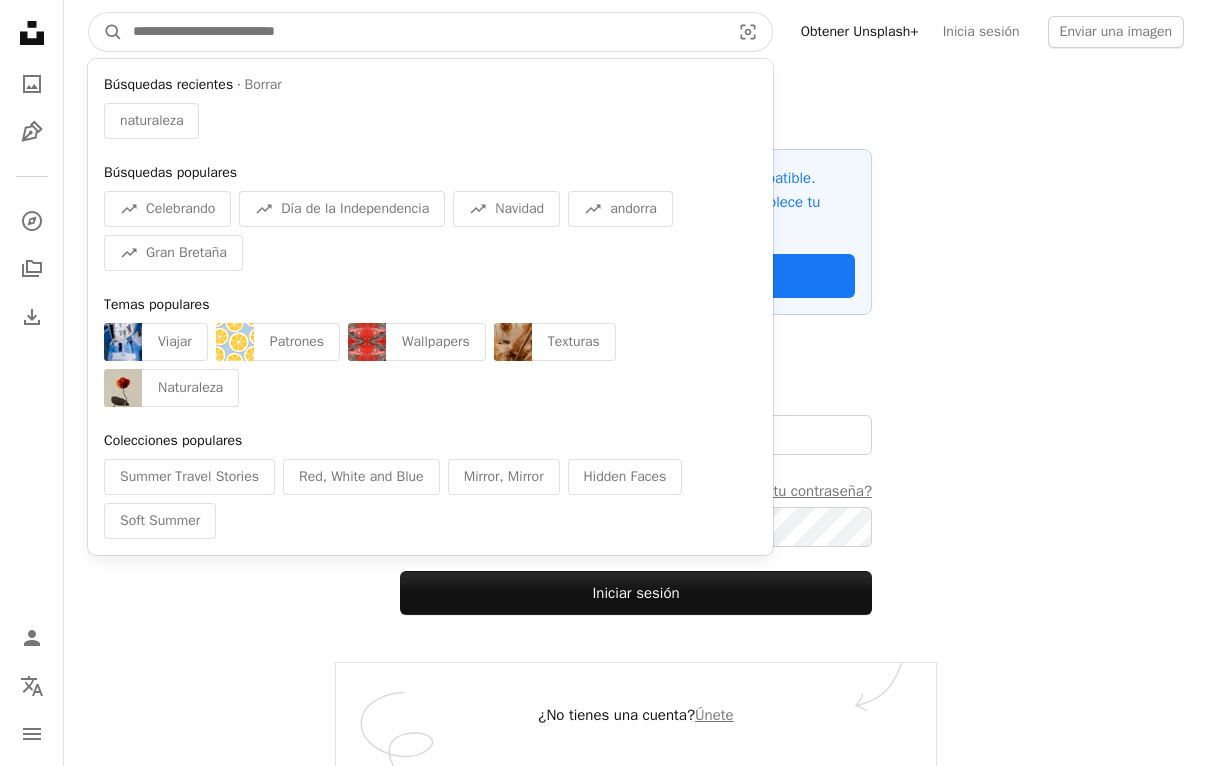 click at bounding box center [423, 32] 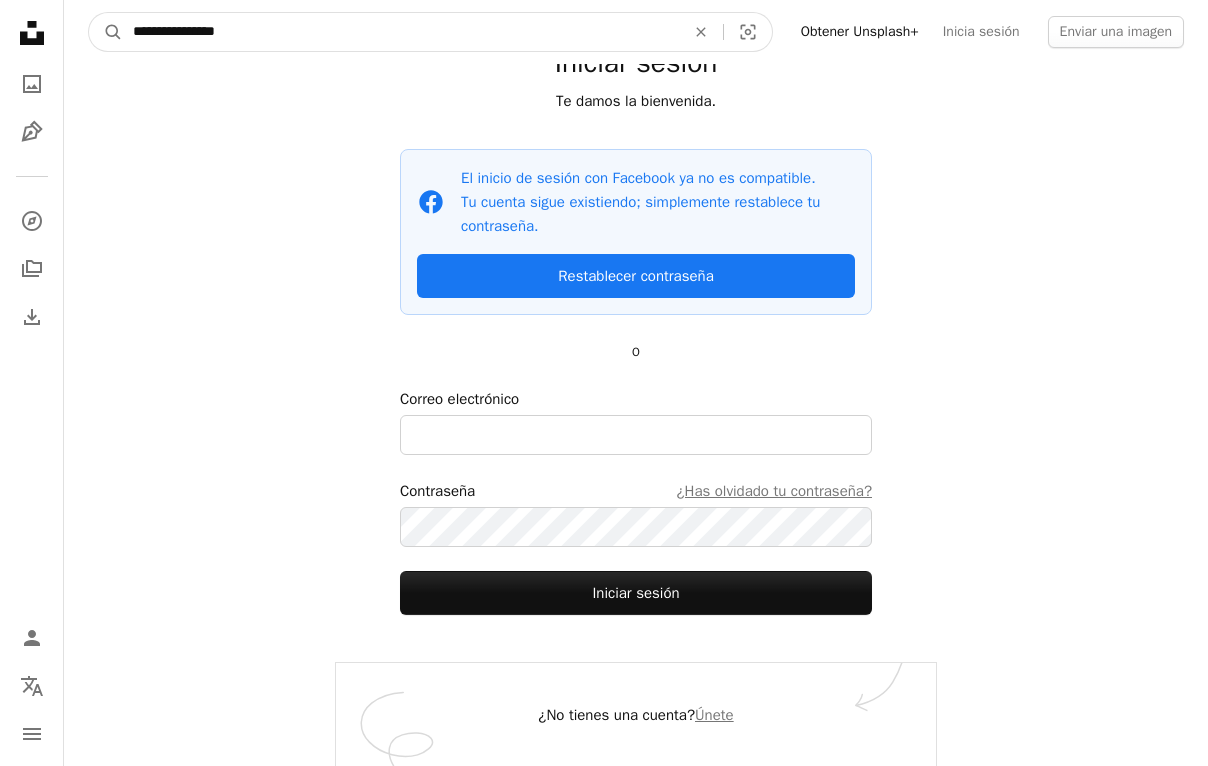 type on "**********" 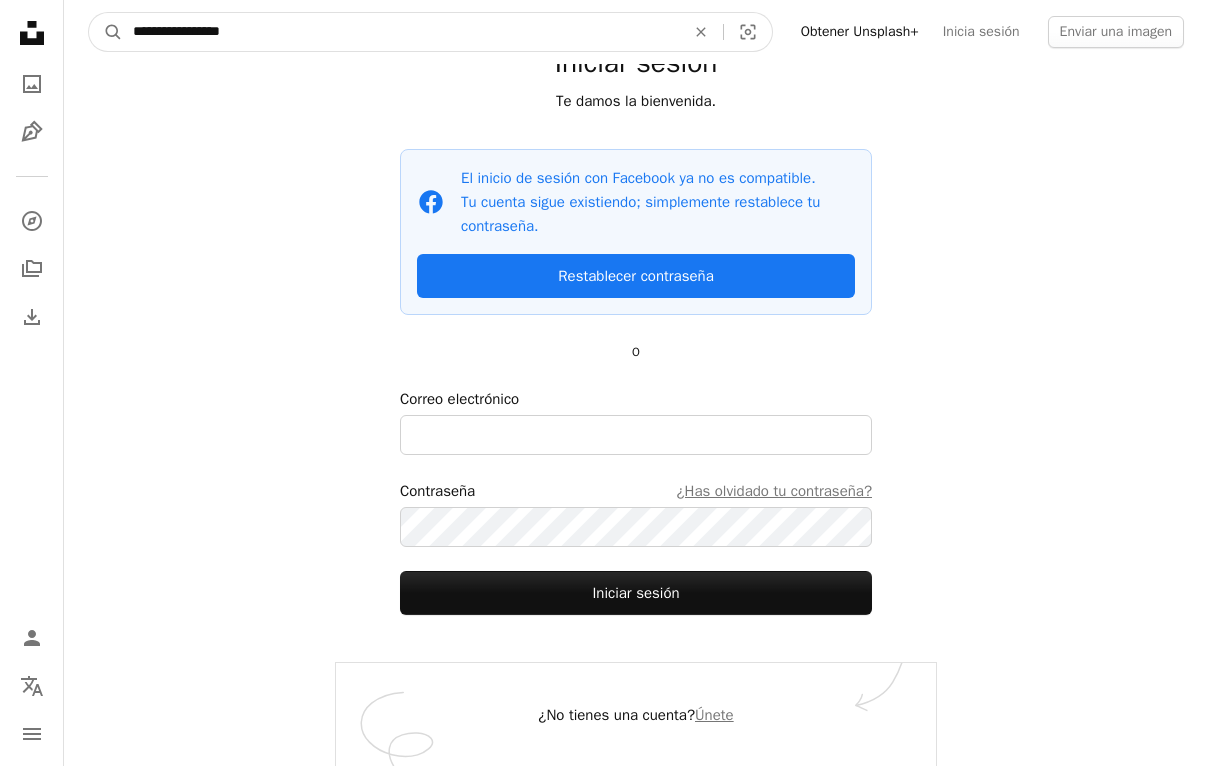 click on "A magnifying glass" at bounding box center (106, 32) 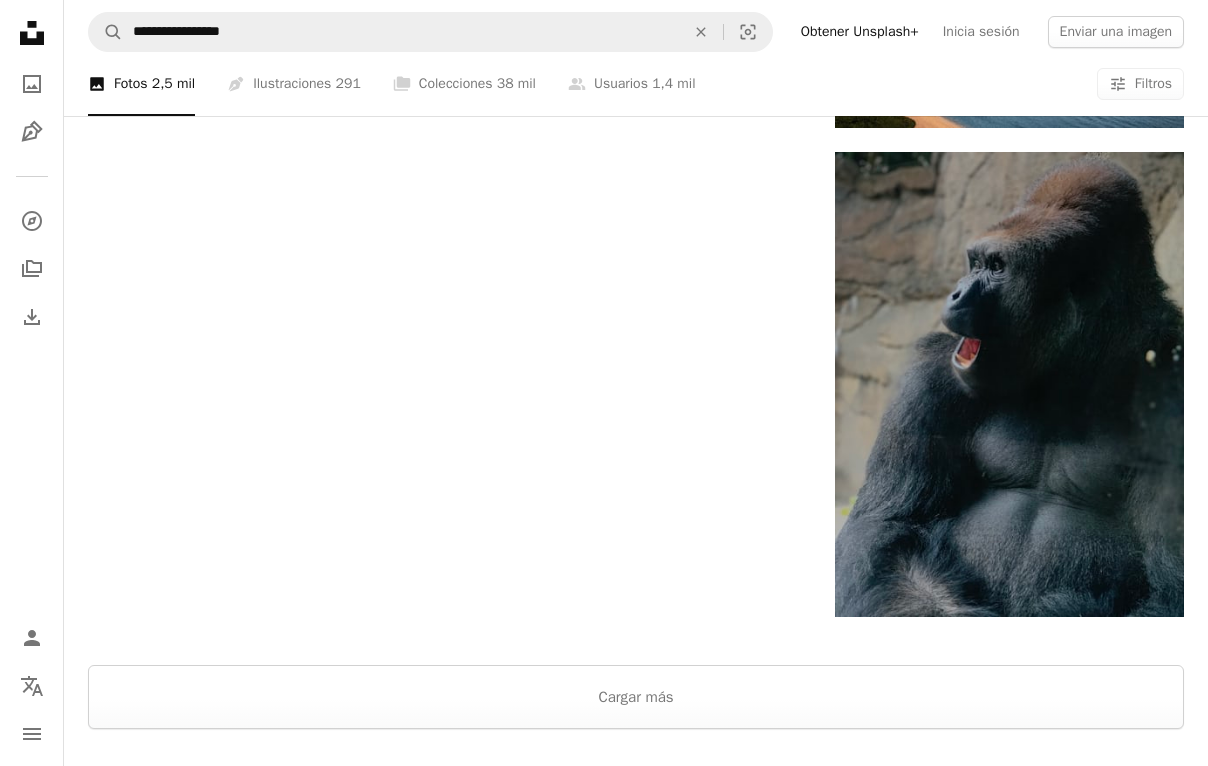 scroll, scrollTop: 3210, scrollLeft: 0, axis: vertical 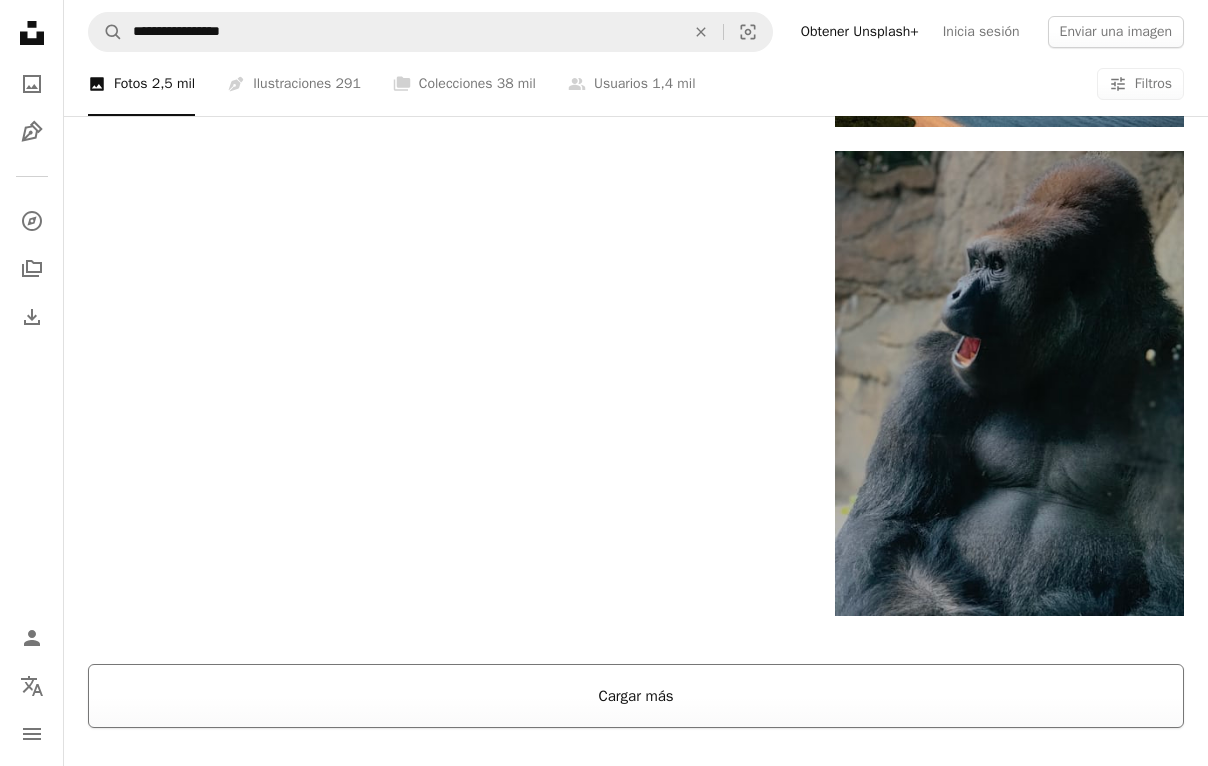 click on "Cargar más" at bounding box center (636, 696) 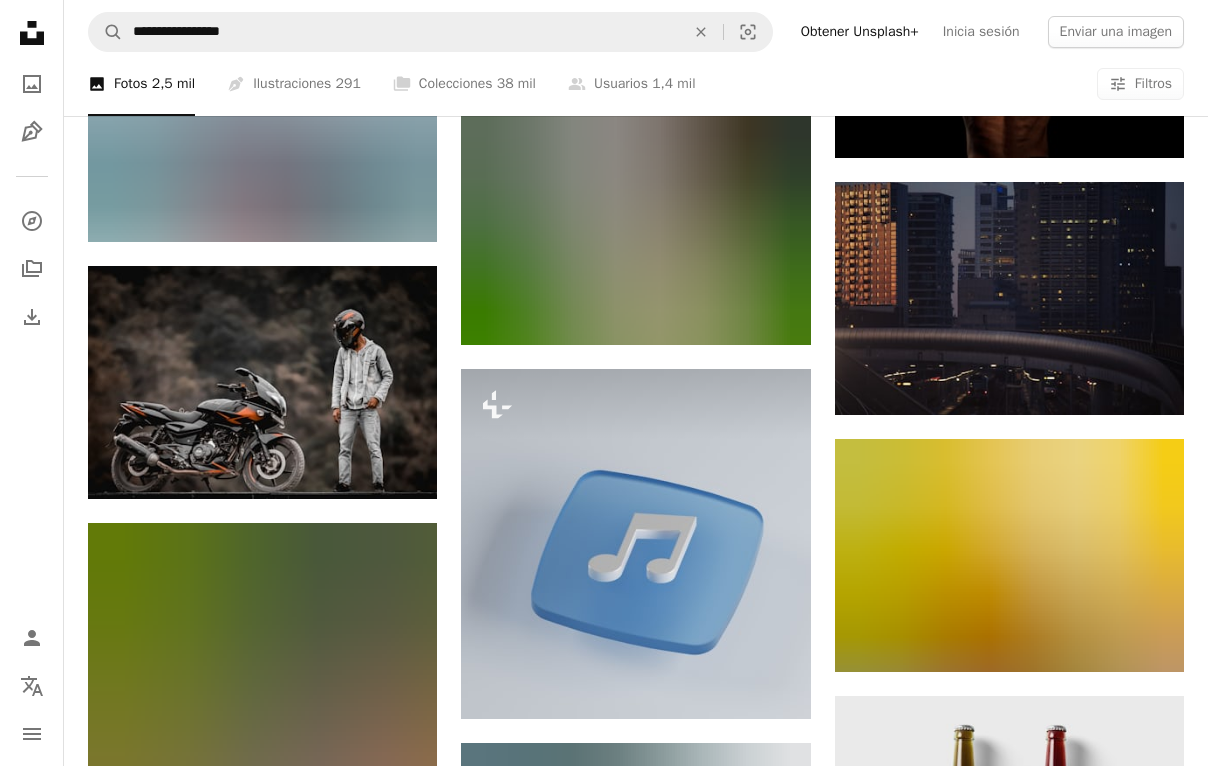 scroll, scrollTop: 11327, scrollLeft: 0, axis: vertical 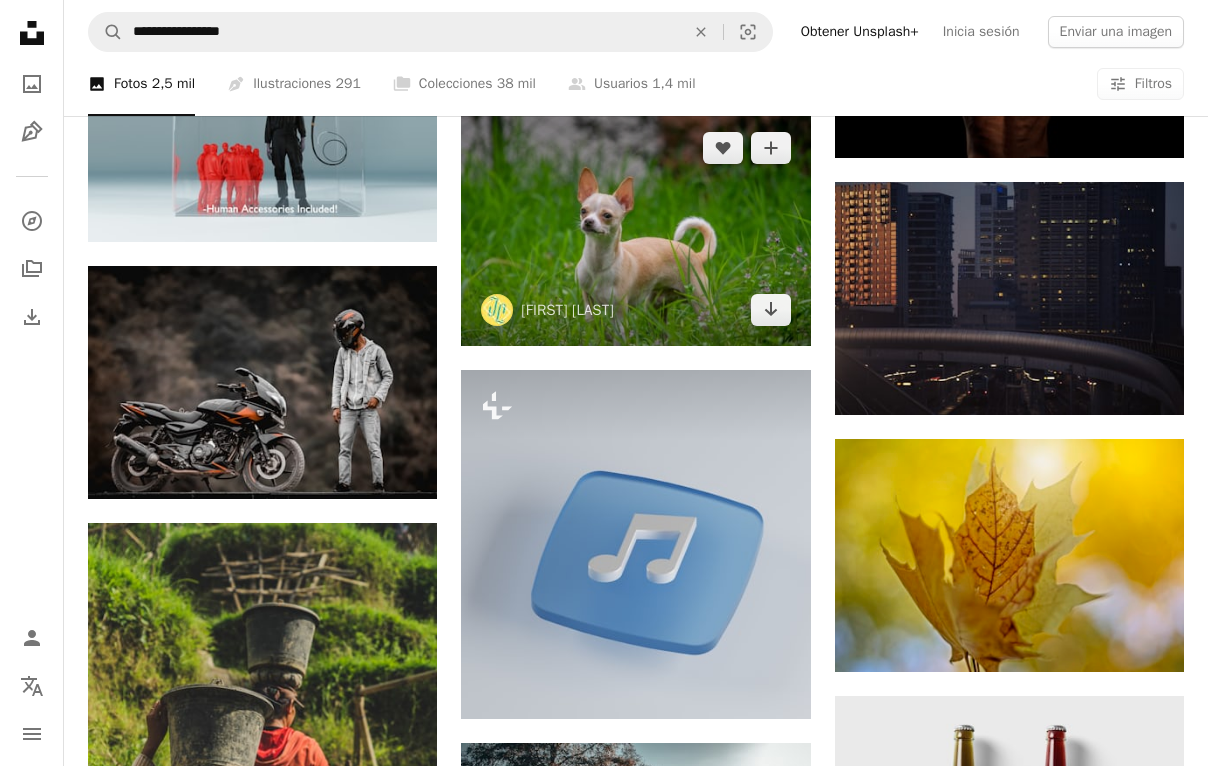 click at bounding box center [635, 228] 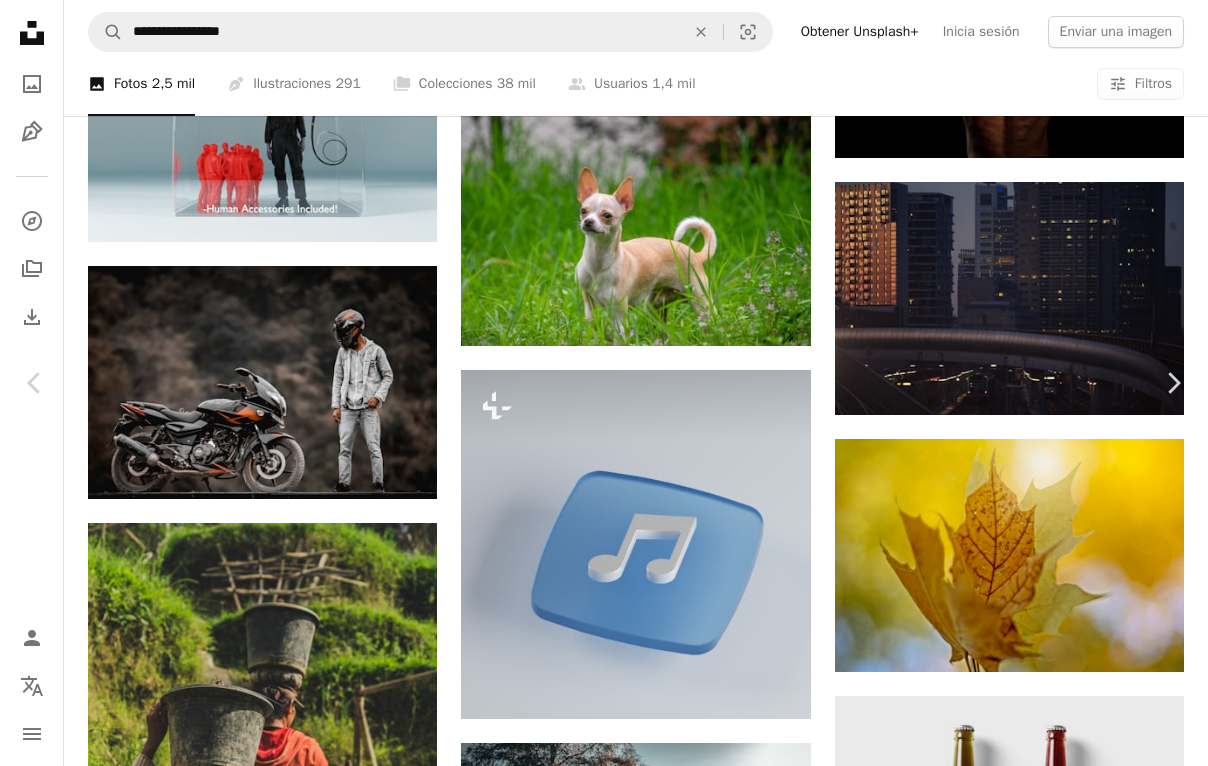 scroll, scrollTop: 4631, scrollLeft: 0, axis: vertical 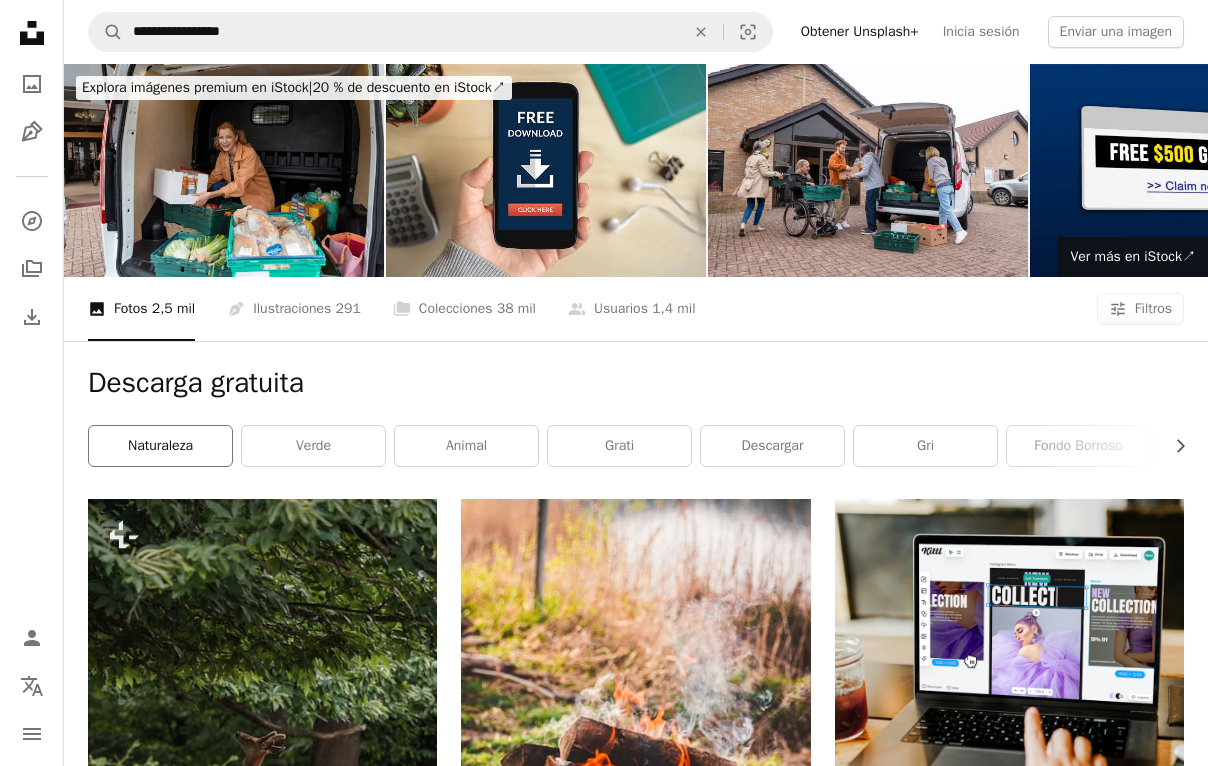 click on "naturaleza" at bounding box center [160, 446] 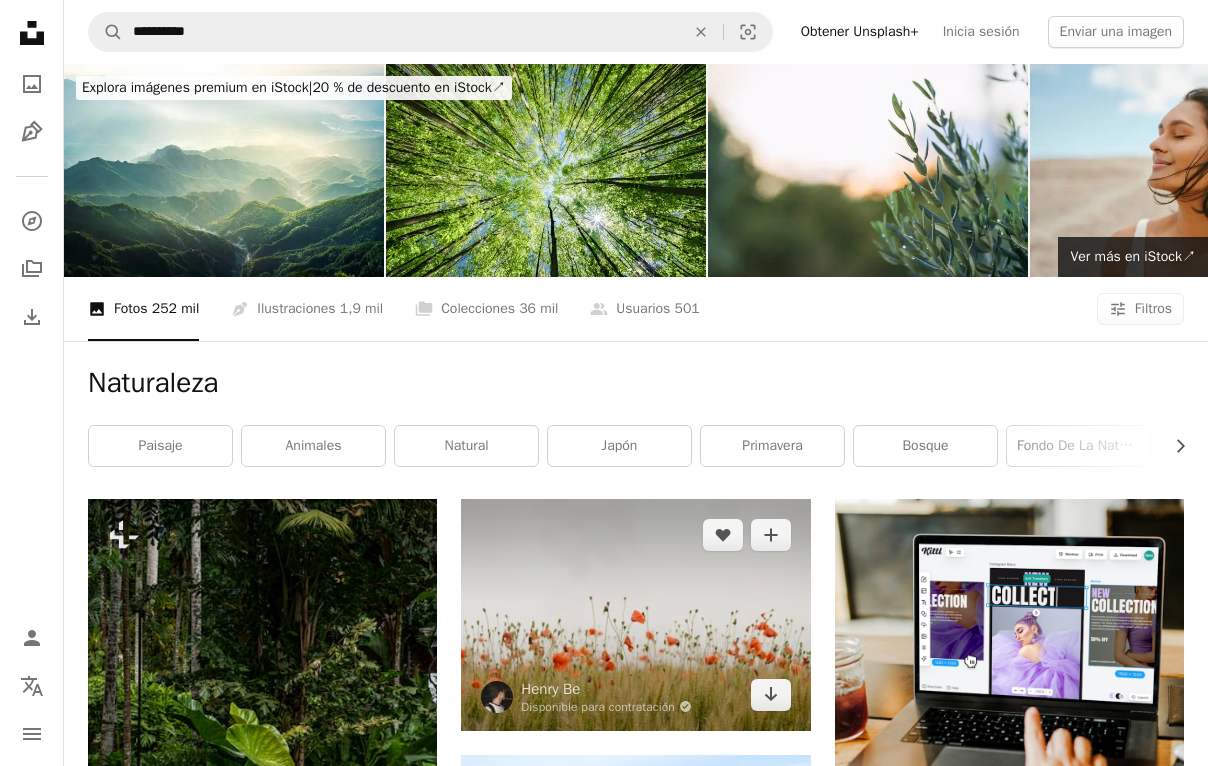 click at bounding box center [635, 614] 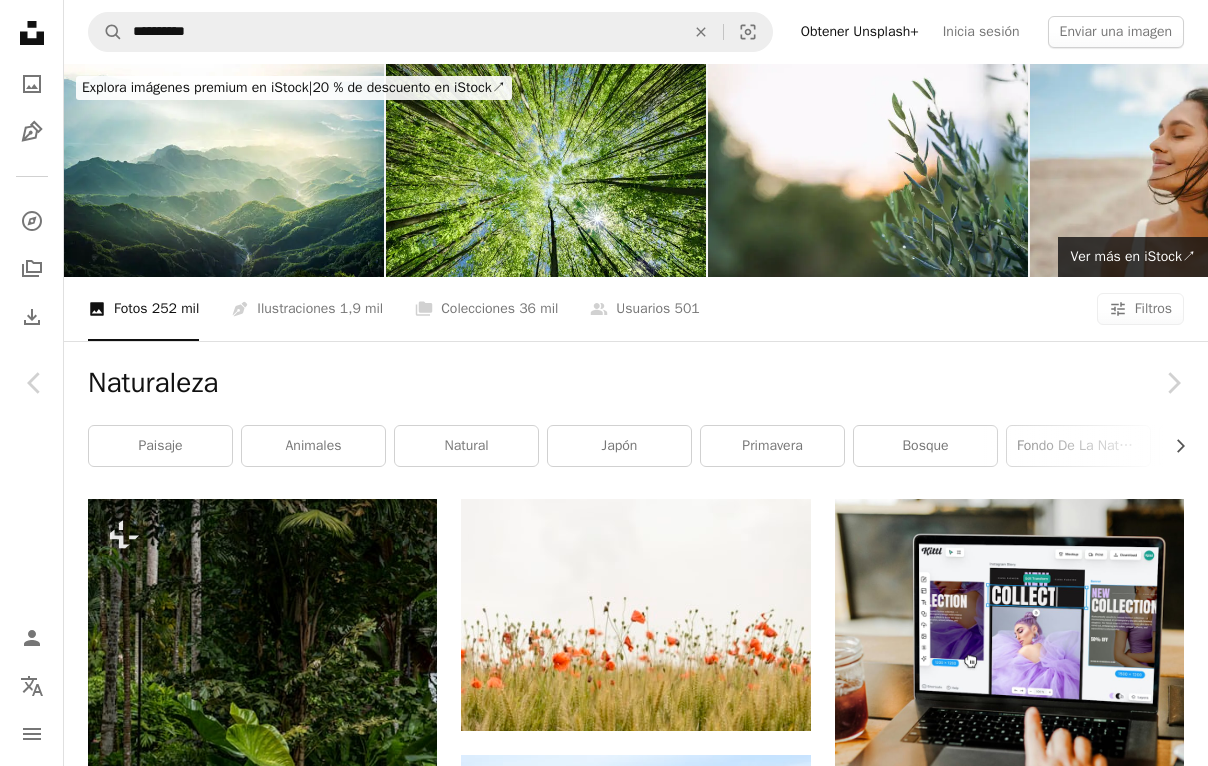 click on "Descargar gratis" at bounding box center (1002, 54670) 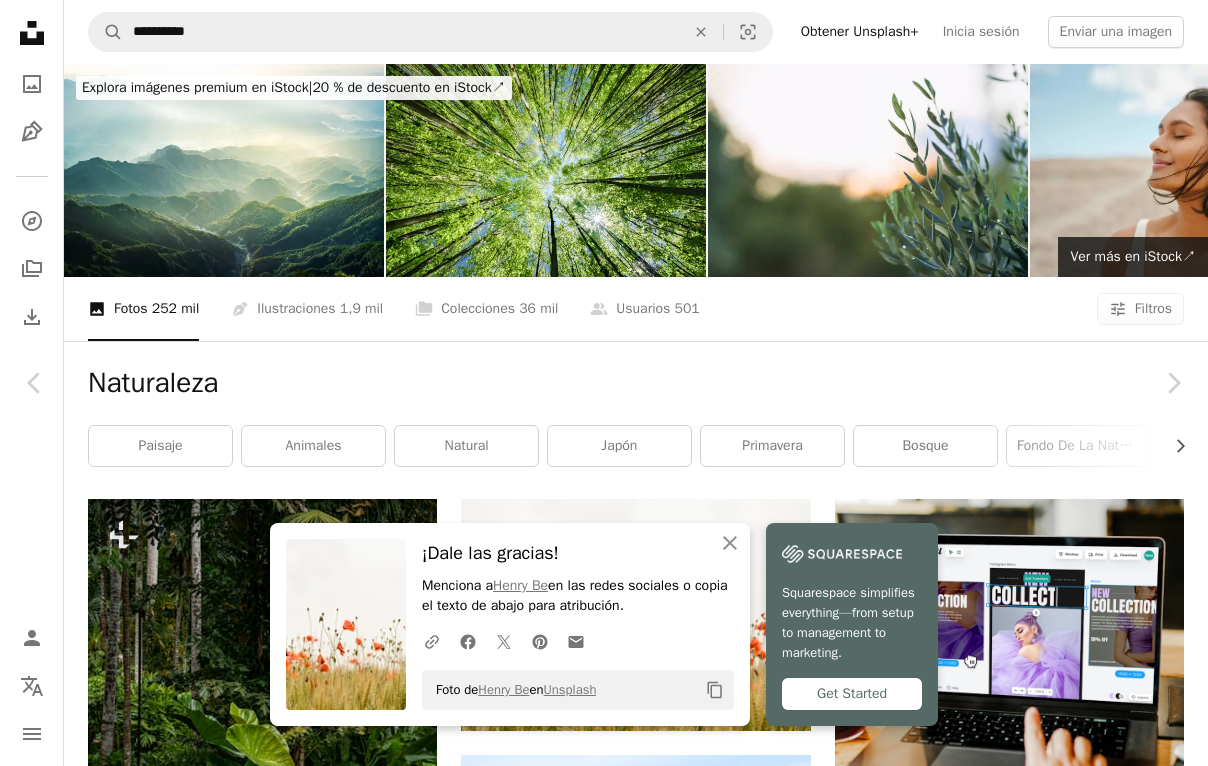 click on "Zoom in" at bounding box center [596, 55006] 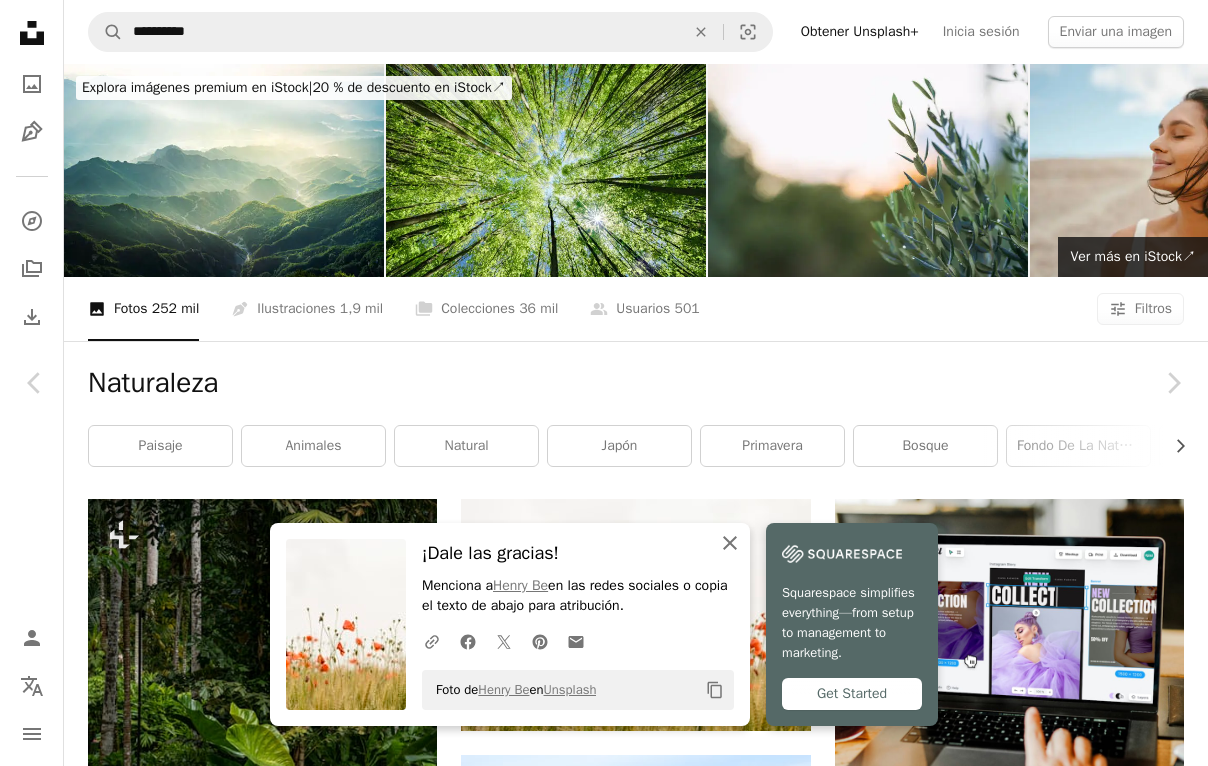 click on "An X shape" 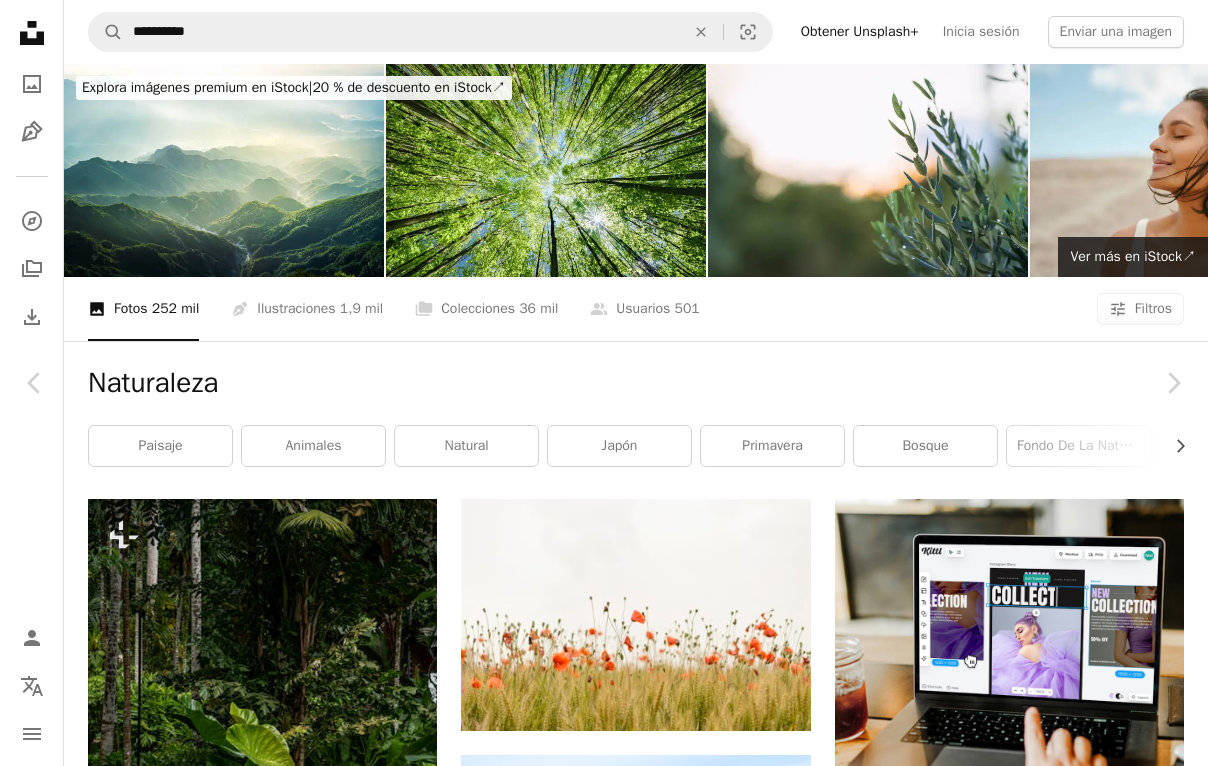 scroll, scrollTop: 10717, scrollLeft: 0, axis: vertical 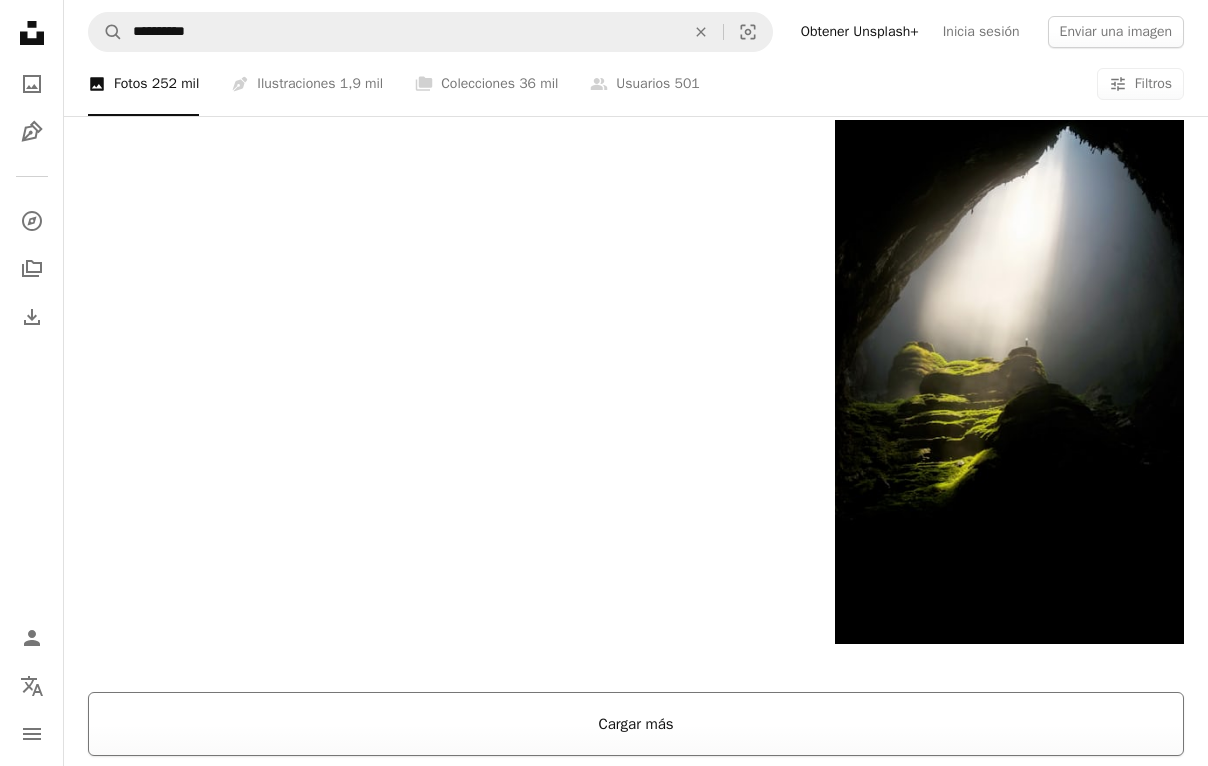 click on "Cargar más" at bounding box center (636, 724) 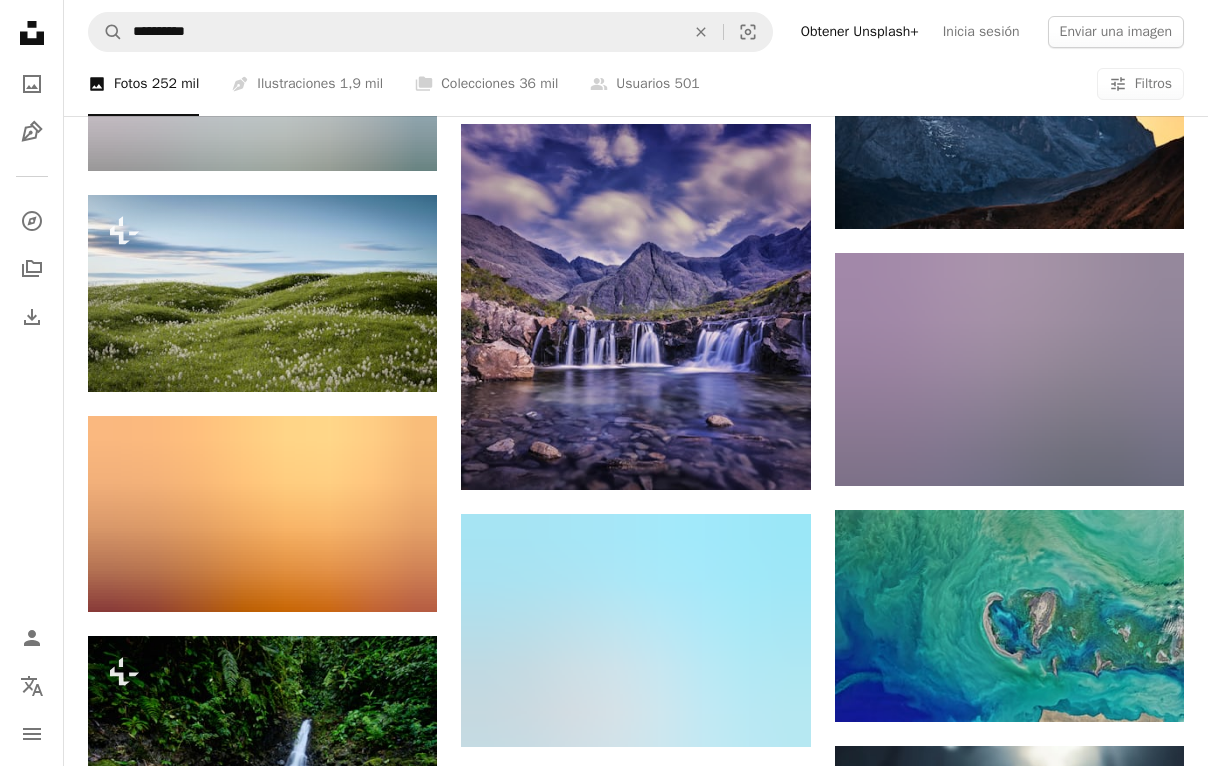 scroll, scrollTop: 77720, scrollLeft: 0, axis: vertical 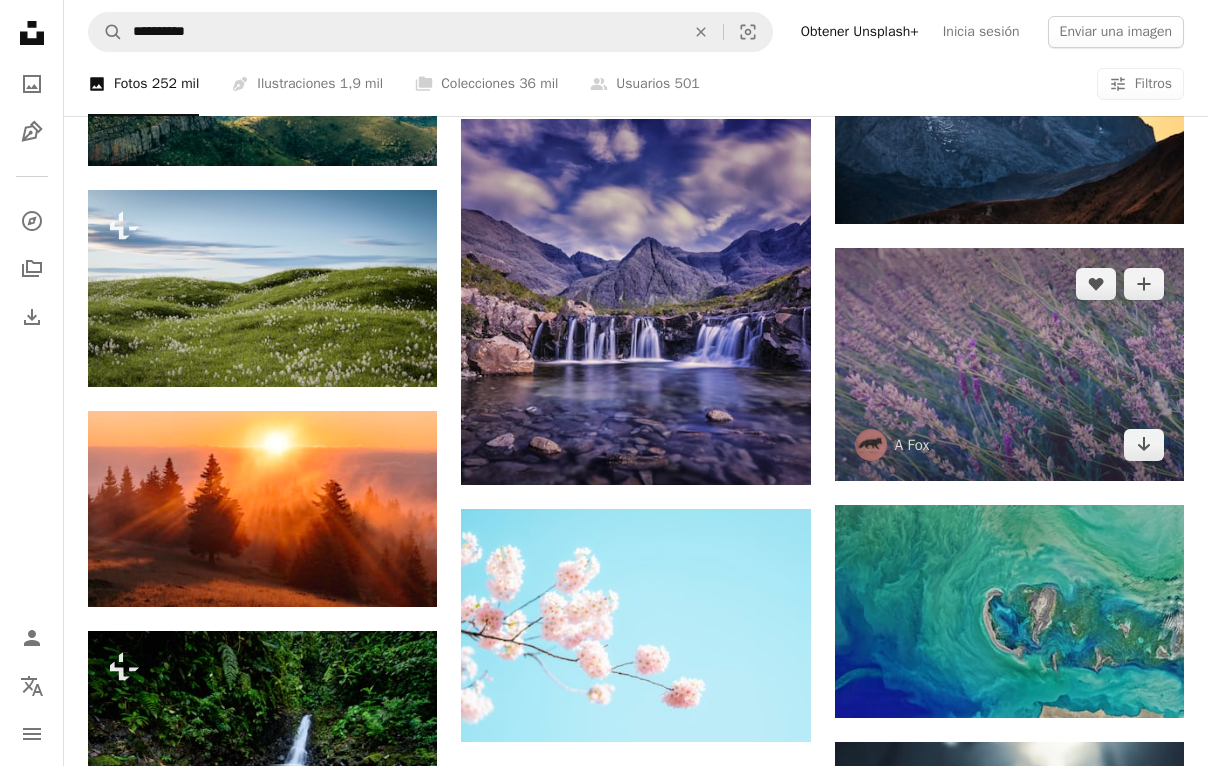 click on "A Fox" at bounding box center (892, 445) 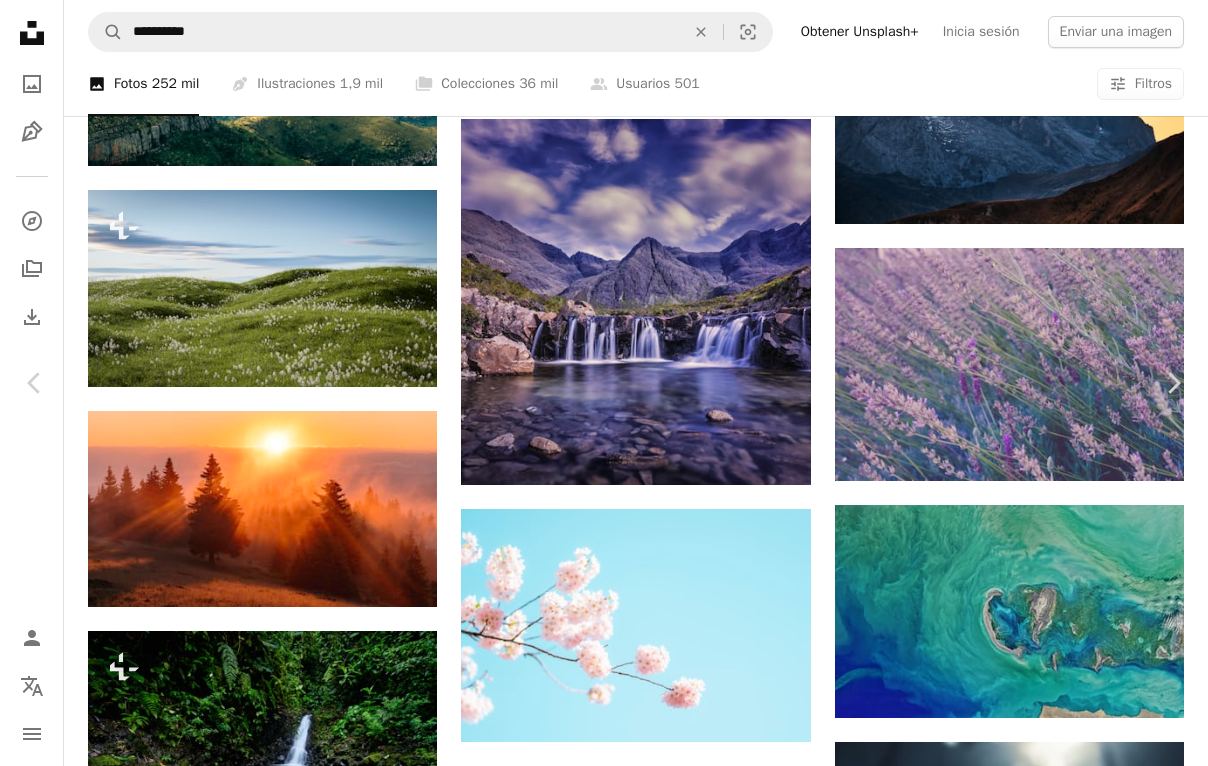 click on "Descargar gratis" at bounding box center [1002, 3900] 